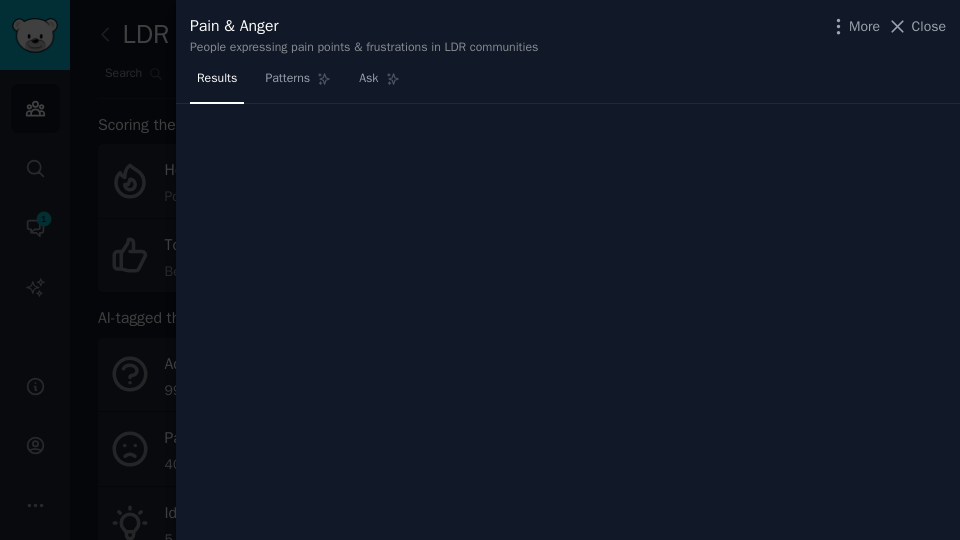 scroll, scrollTop: 0, scrollLeft: 0, axis: both 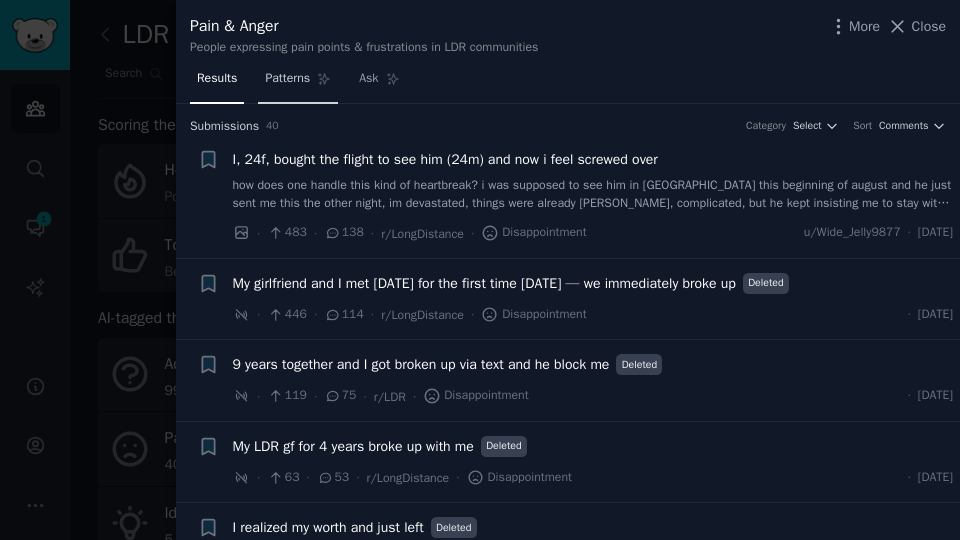 click on "Patterns" at bounding box center [287, 79] 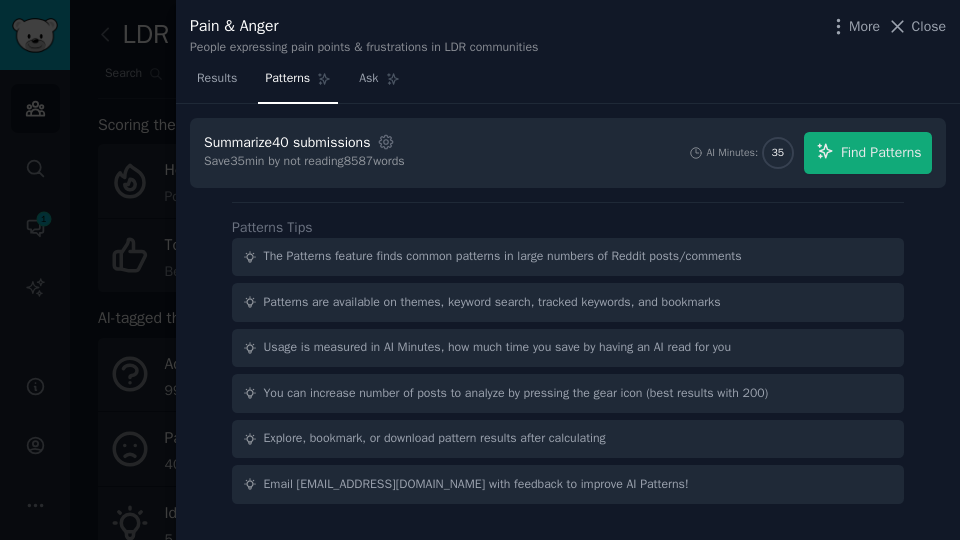 drag, startPoint x: 434, startPoint y: 162, endPoint x: 367, endPoint y: 163, distance: 67.00746 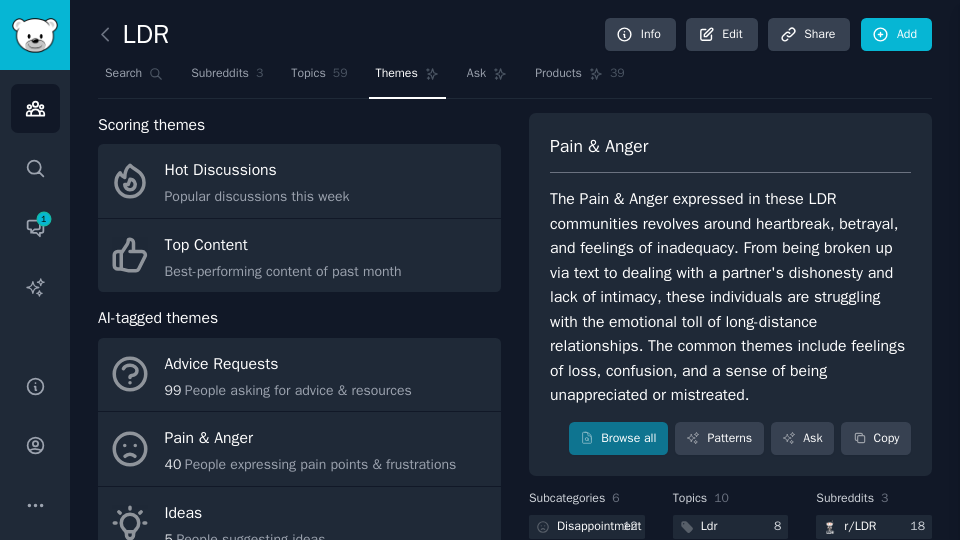 type 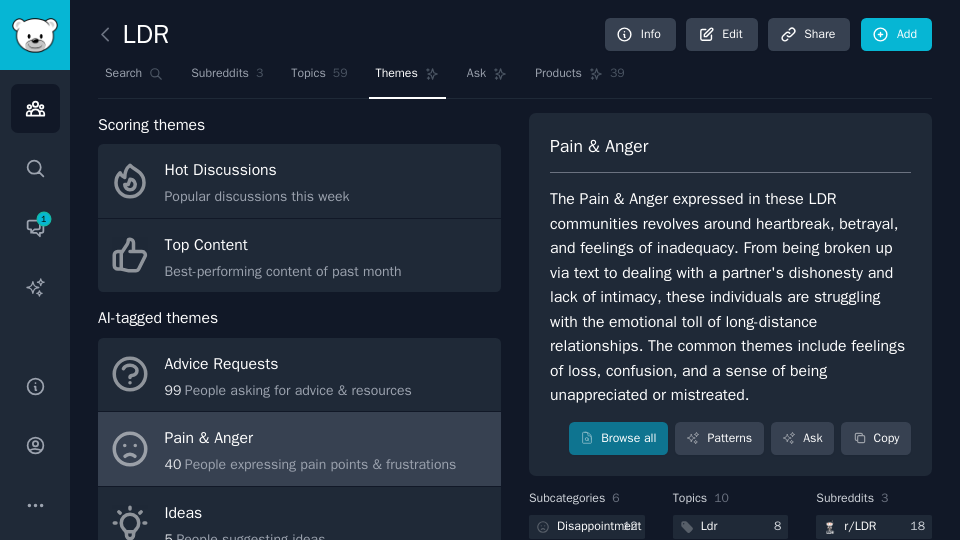 click on "LDR Info Edit Share Add Search Subreddits 3 Topics 59 Themes Ask Products 39 Scoring themes Hot Discussions Popular discussions this week Top Content Best-performing content of past month AI-tagged themes Advice Requests 99 People asking for advice & resources Pain & Anger 40 People expressing pain points & frustrations Ideas 5 People suggesting ideas Solution Requests 4 People asking for tools & solutions Self-Promotion 4 People launching products & services Money Talk 1 People talking about spending money 2  more Your Bookmarks No posts bookmarked yet Pain & Anger The Pain & [PERSON_NAME] expressed in these LDR communities revolves around heartbreak, betrayal, and feelings of inadequacy. From being broken up via text to dealing with a partner's dishonesty and lack of intimacy, these individuals are struggling with the emotional toll of long-distance relationships. The common themes include feelings of loss, confusion, and a sense of being unappreciated or mistreated. Browse all Patterns Ask Copy Subcategories 6" 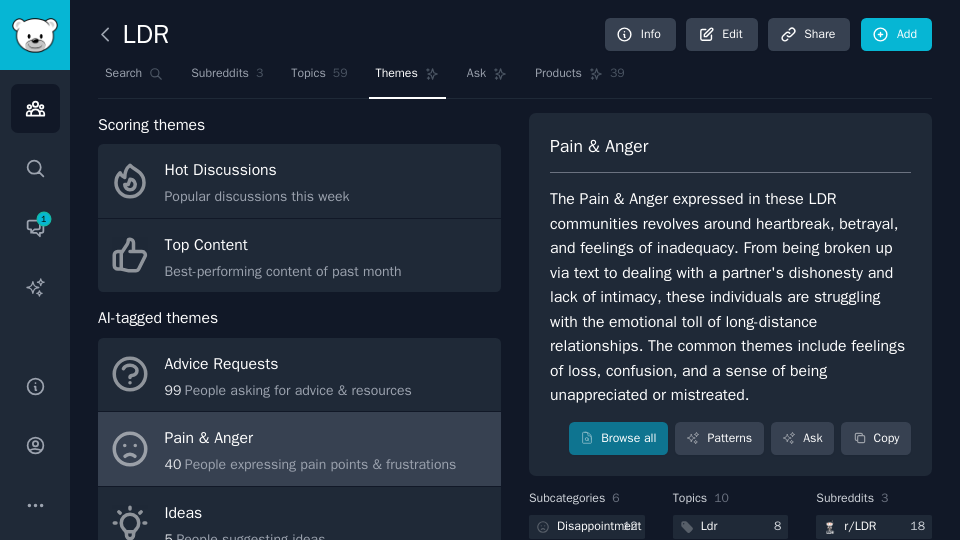 click 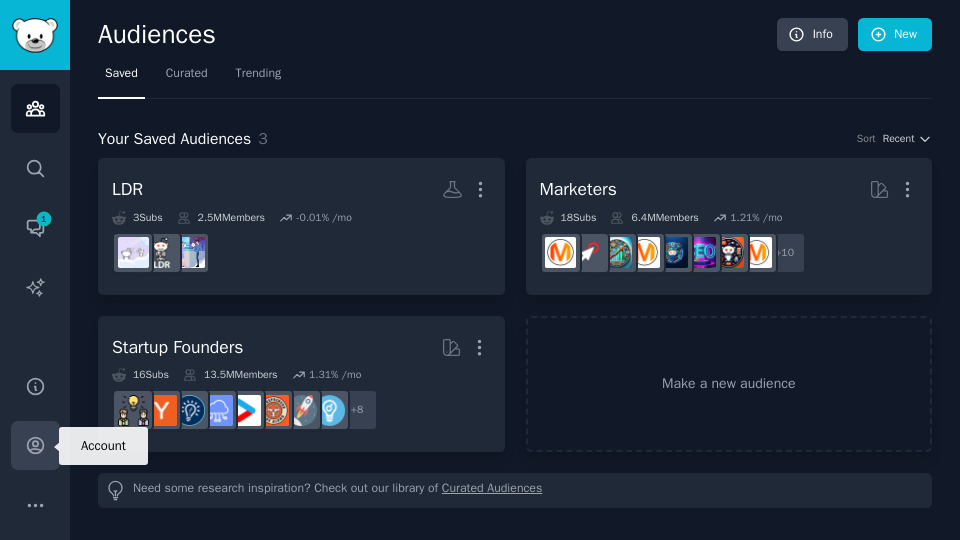 click on "Account" at bounding box center [35, 445] 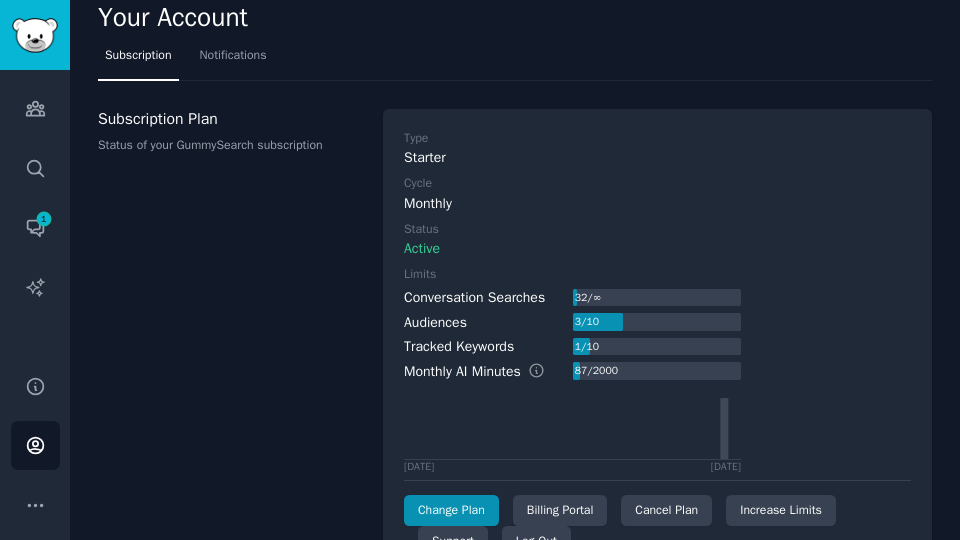 scroll, scrollTop: 0, scrollLeft: 0, axis: both 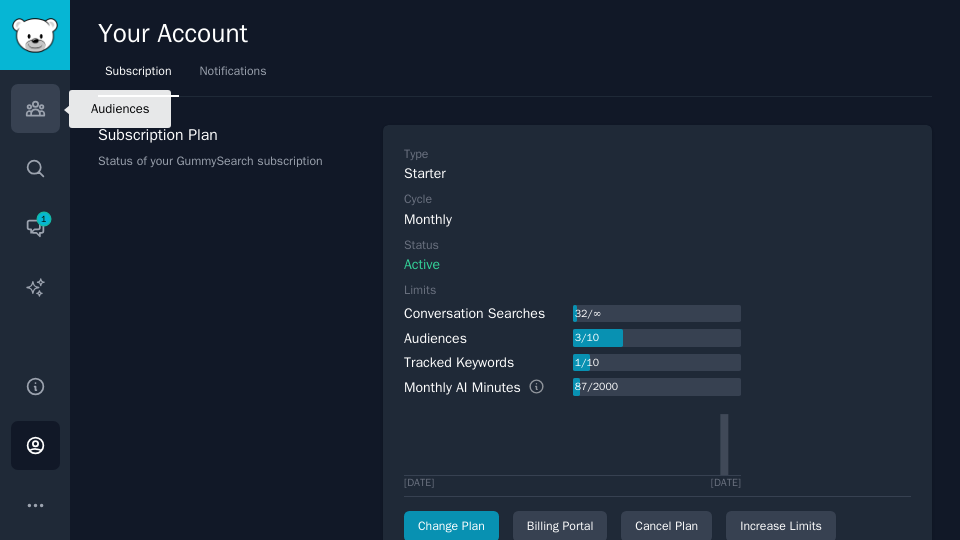 click 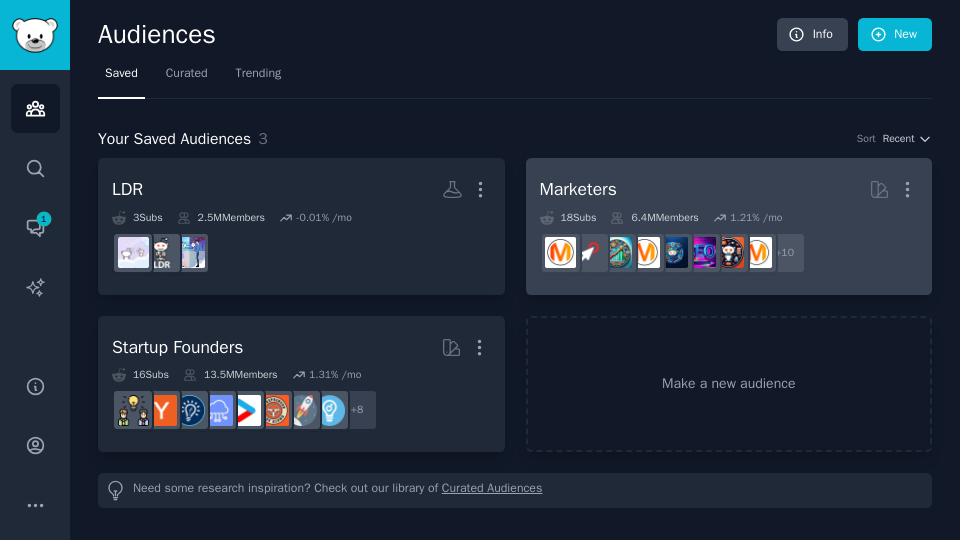 click on "Marketers More" at bounding box center (729, 189) 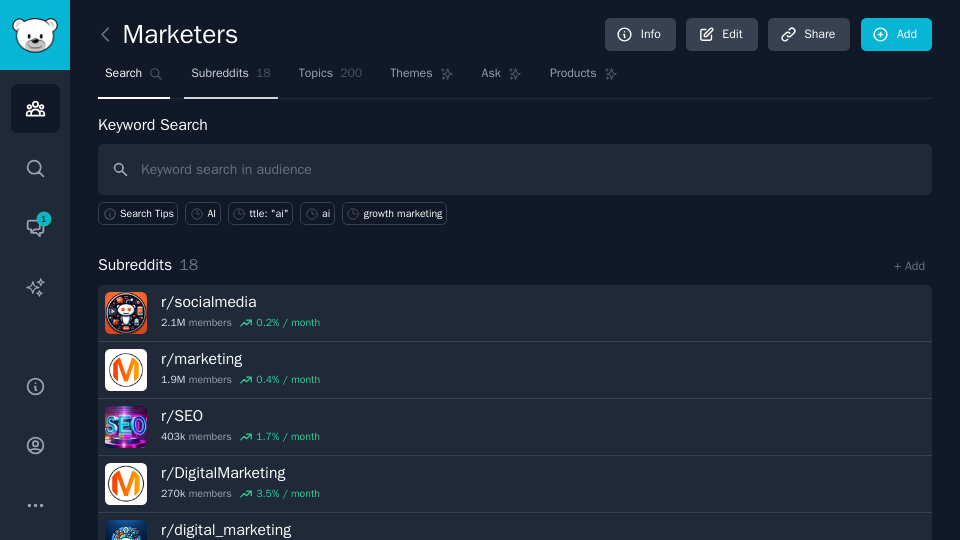 click on "Subreddits" at bounding box center [220, 74] 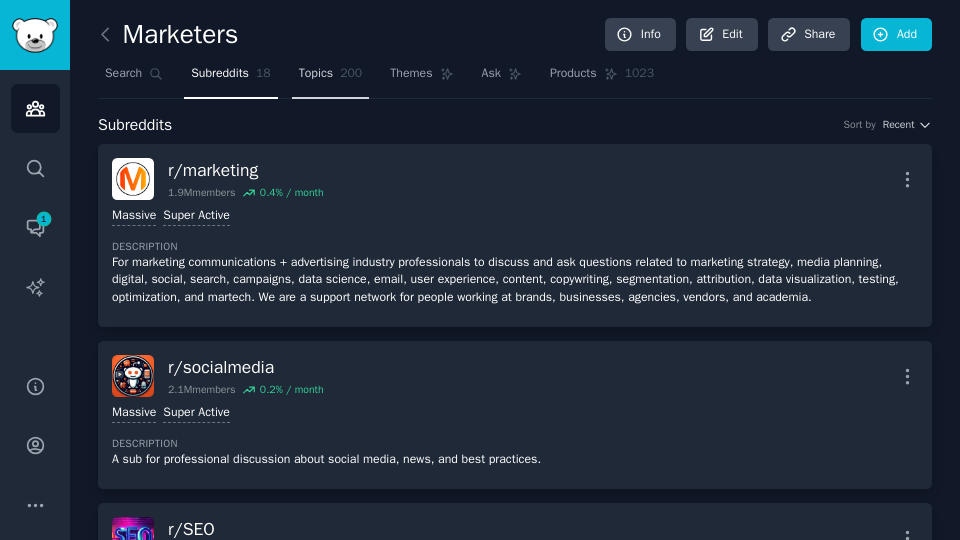 click on "Topics 200" at bounding box center [331, 78] 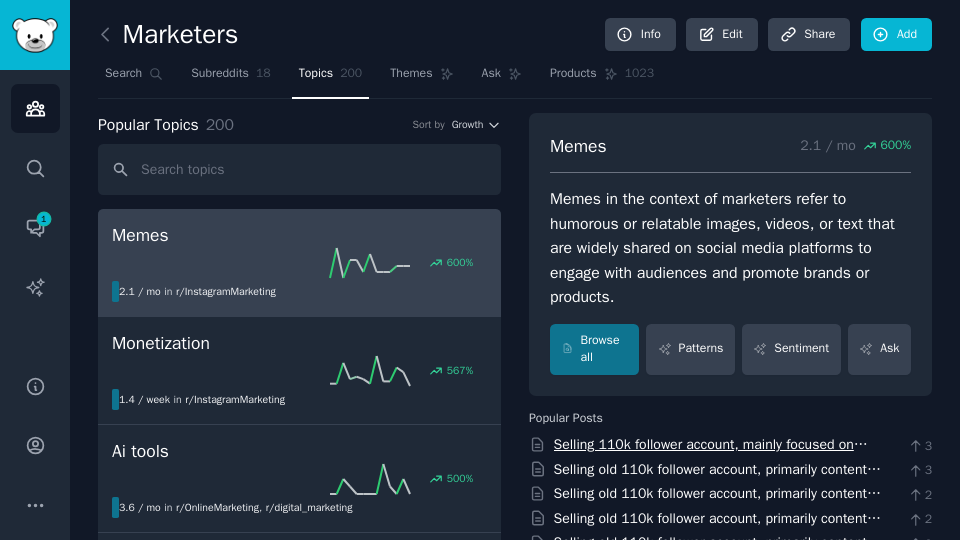 click on "Selling 110k follower account, mainly focused on curated content and memes...." at bounding box center [711, 455] 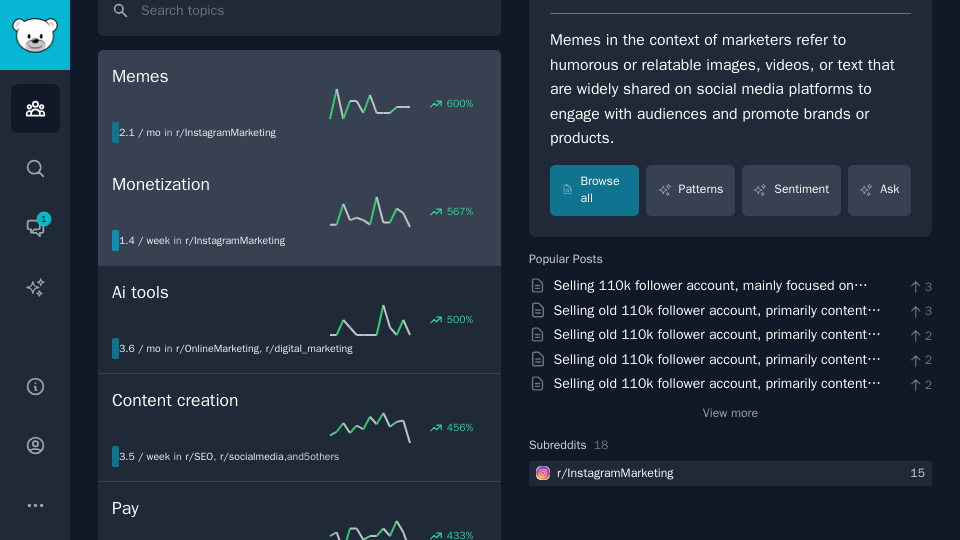 scroll, scrollTop: 174, scrollLeft: 0, axis: vertical 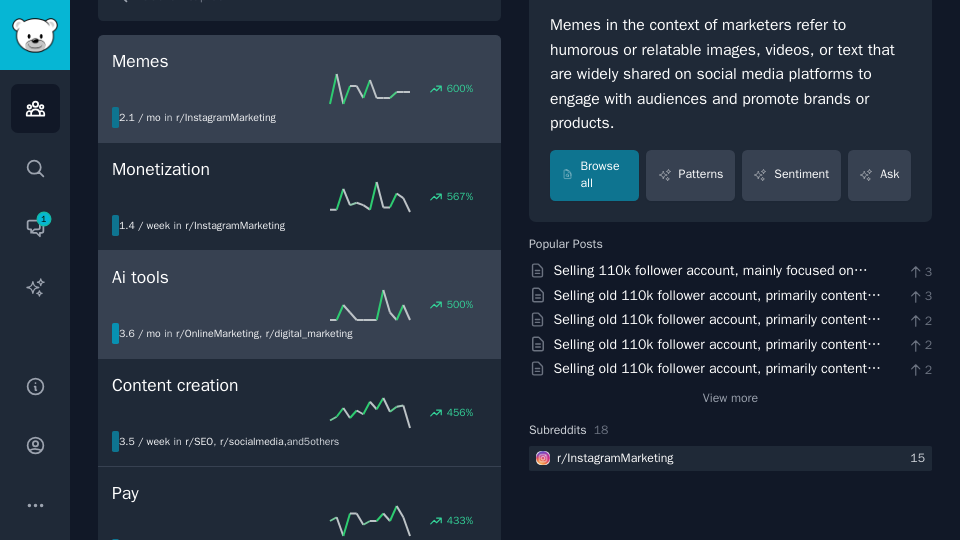 click on "500 %" at bounding box center [299, 305] 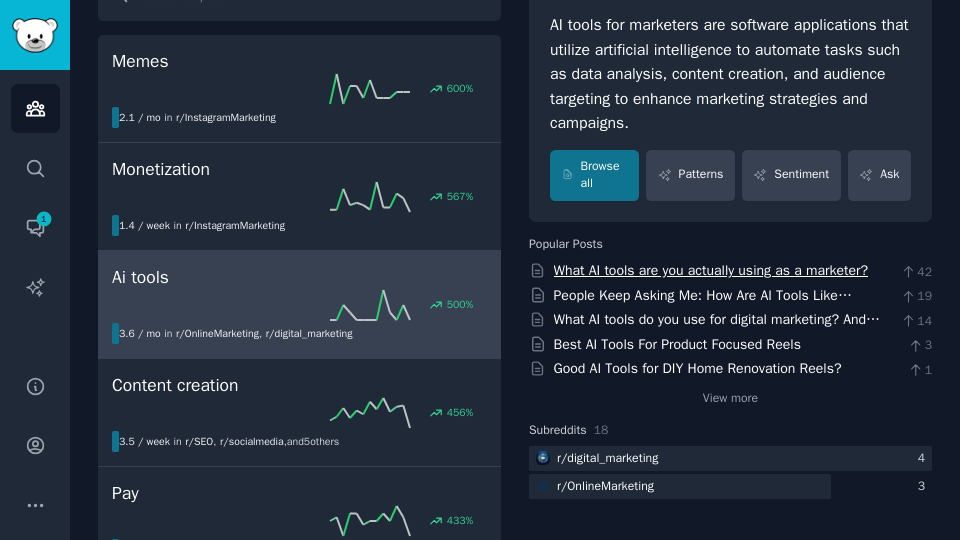 click on "What AI tools are you actually using as a marketer?" at bounding box center (711, 270) 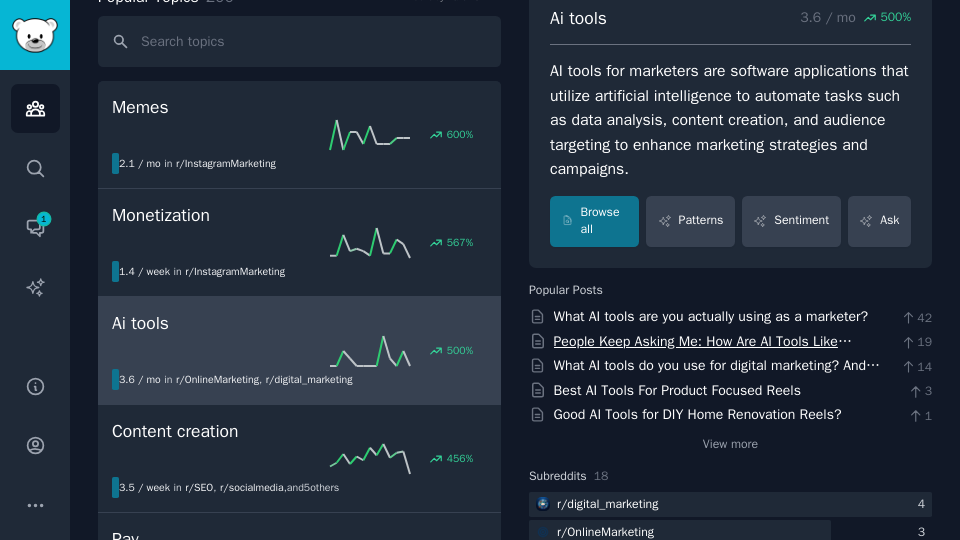 scroll, scrollTop: 0, scrollLeft: 0, axis: both 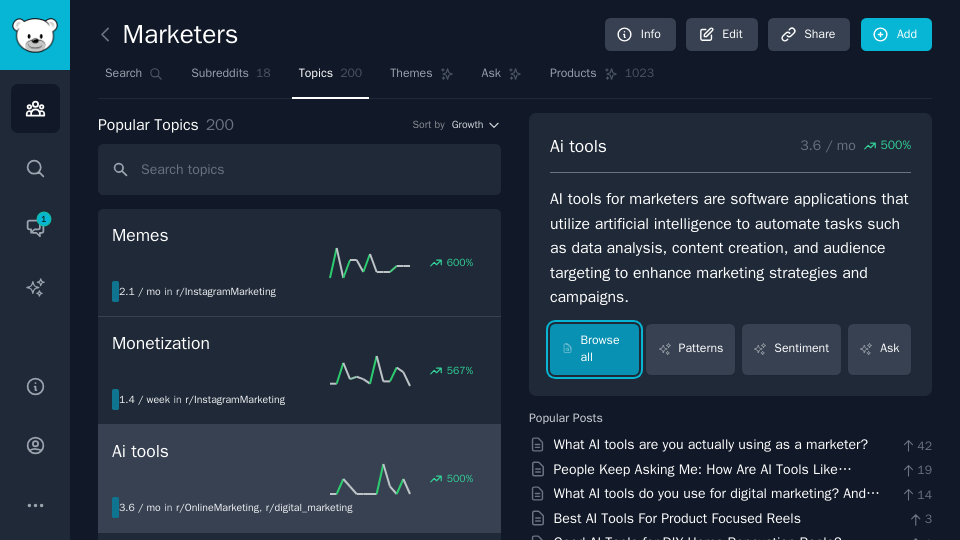click on "Browse all" at bounding box center (594, 349) 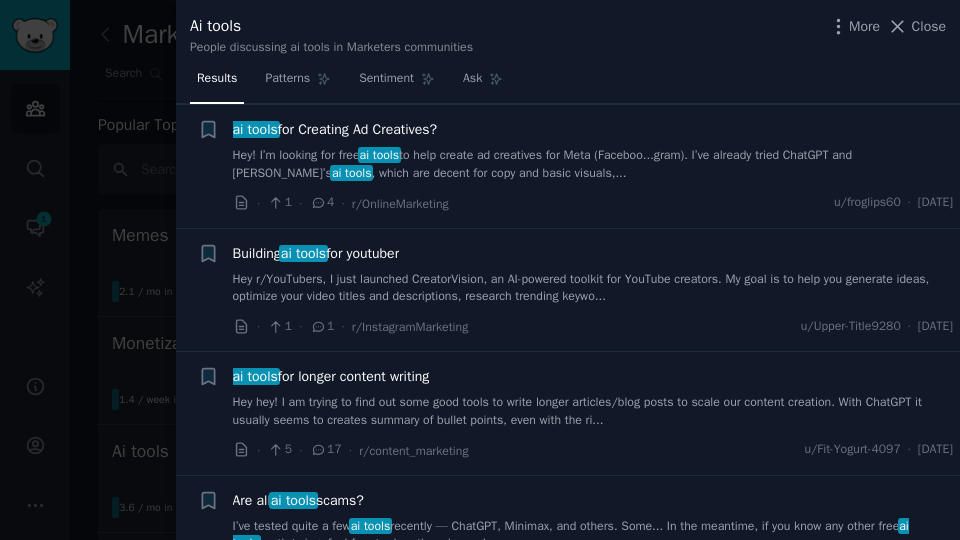 scroll, scrollTop: 0, scrollLeft: 0, axis: both 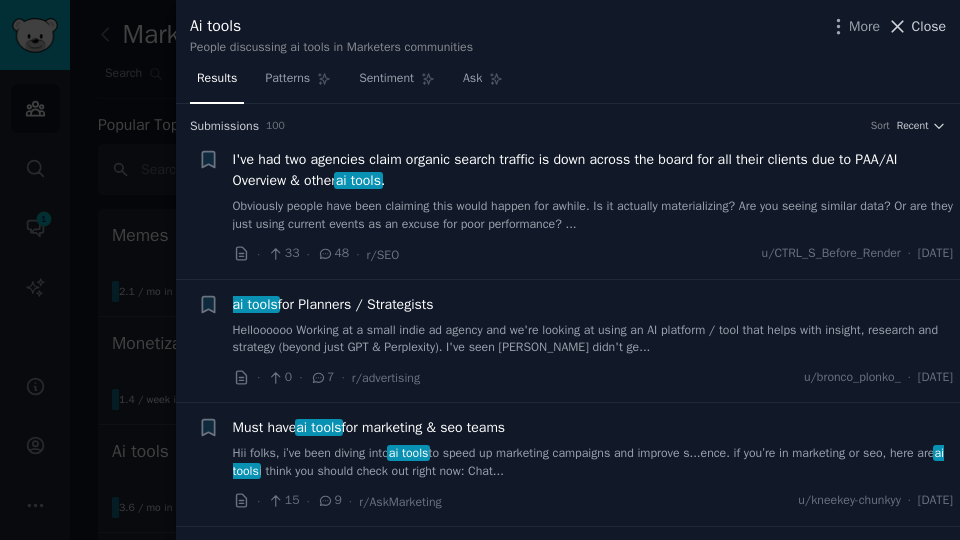 click 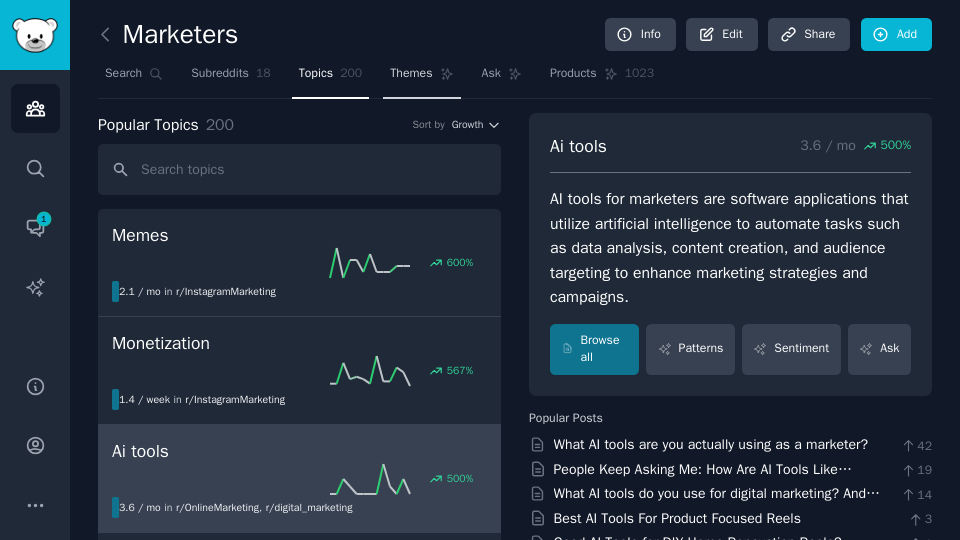 click on "Themes" at bounding box center (421, 78) 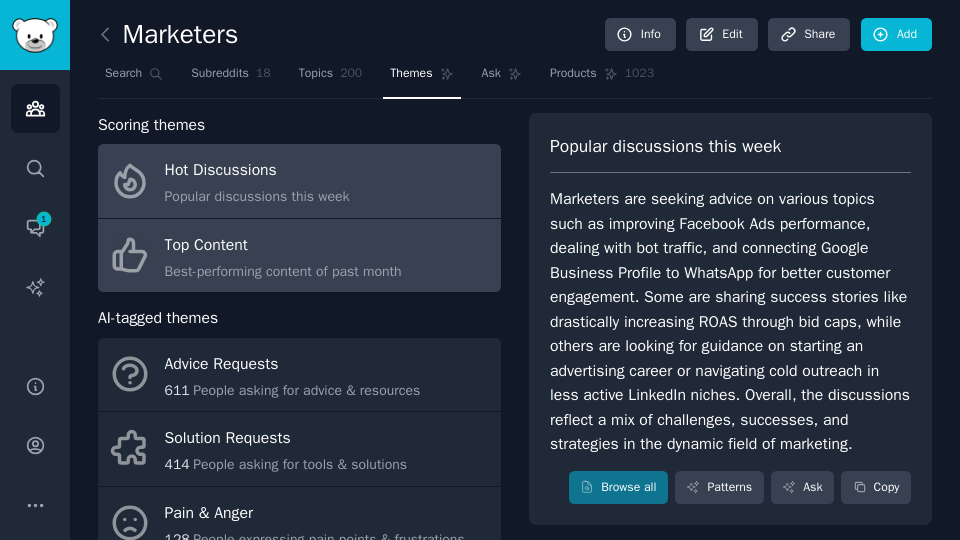 click on "Top Content Best-performing content of past month" at bounding box center (299, 256) 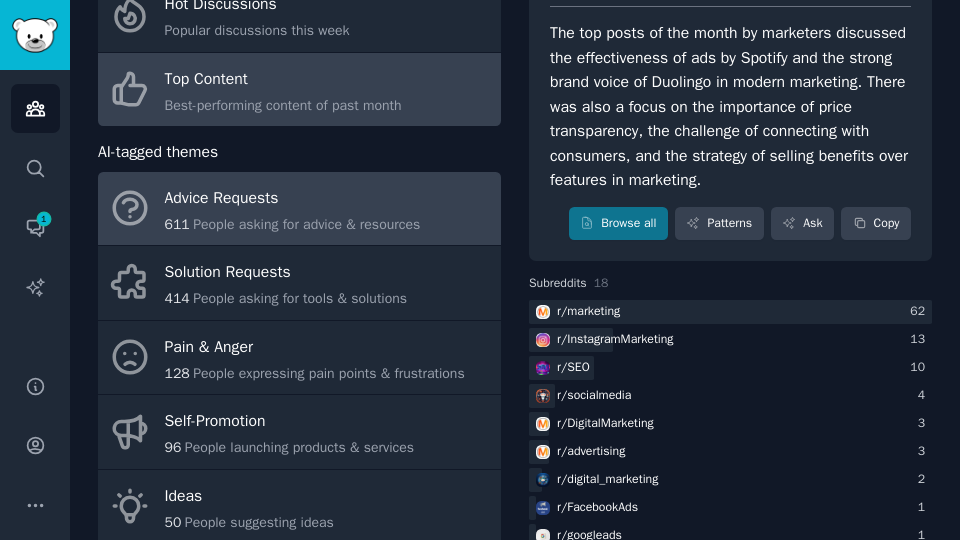 scroll, scrollTop: 165, scrollLeft: 0, axis: vertical 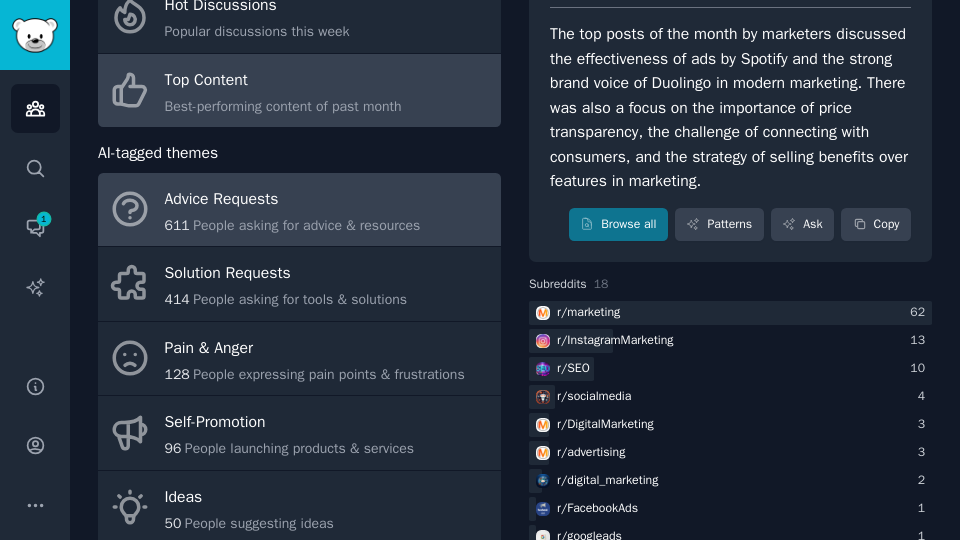 click on "Advice Requests" at bounding box center [293, 199] 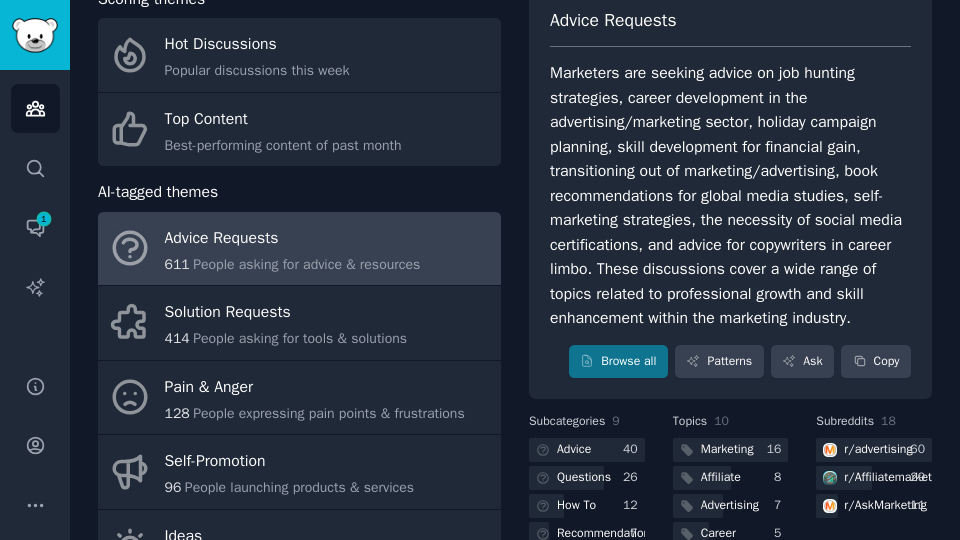 scroll, scrollTop: 124, scrollLeft: 0, axis: vertical 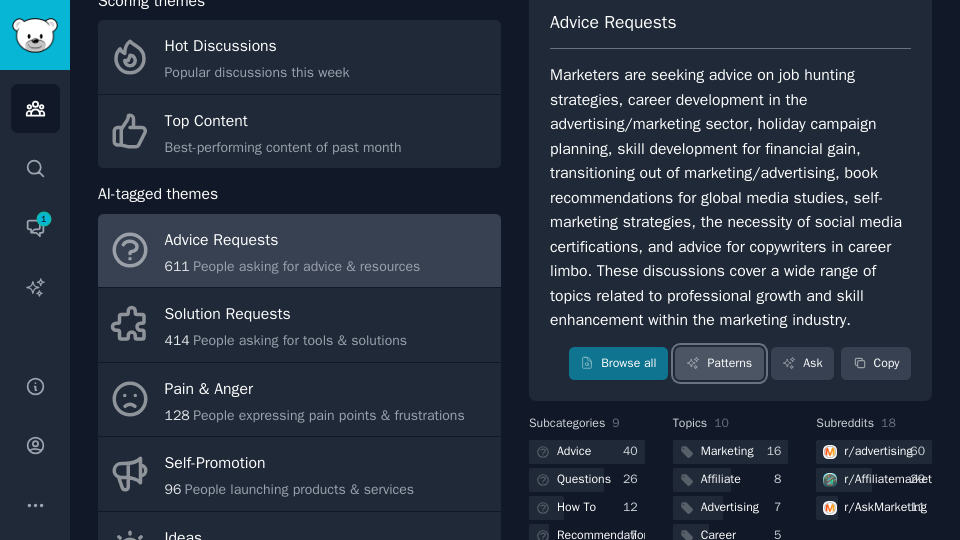 click on "Patterns" at bounding box center [719, 364] 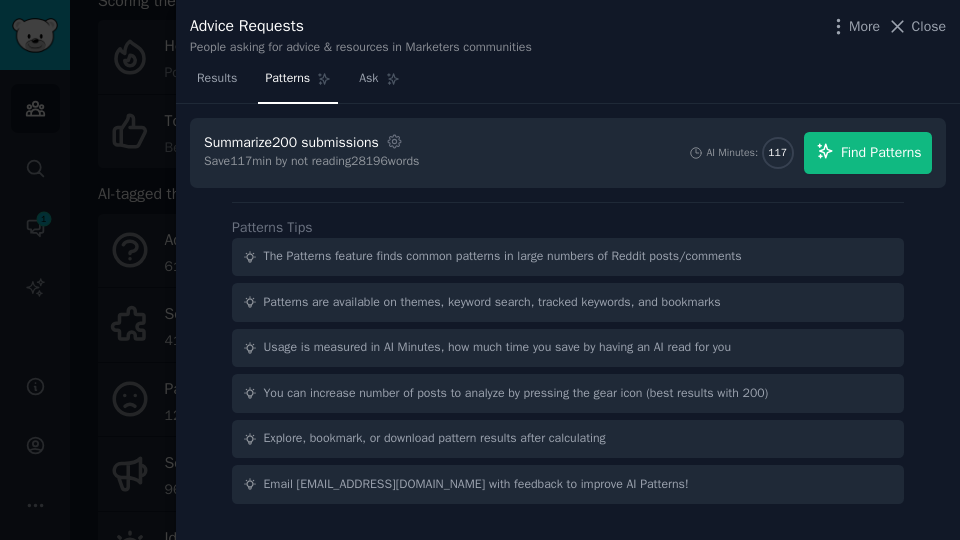 type 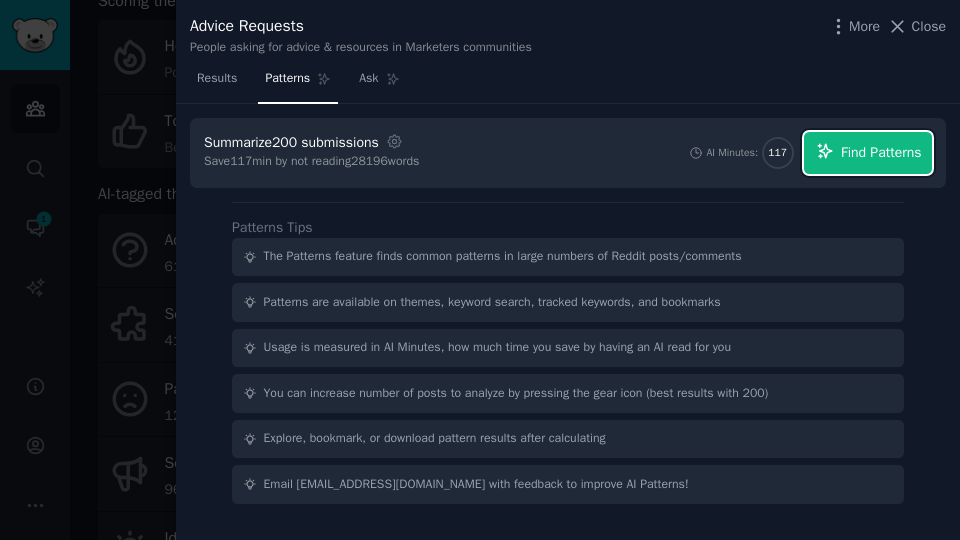 click on "Find Patterns" at bounding box center [868, 153] 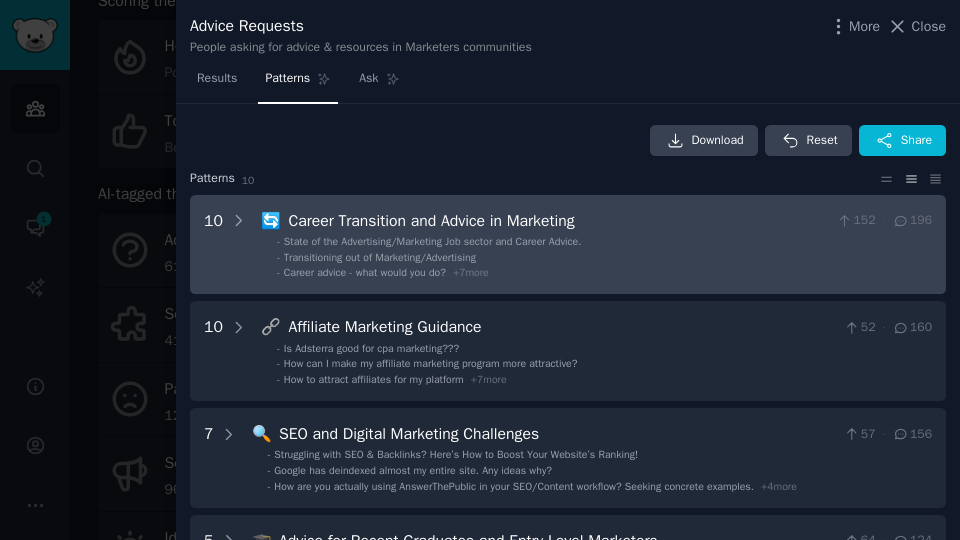 click on "Career Transition and Advice in Marketing" at bounding box center [558, 221] 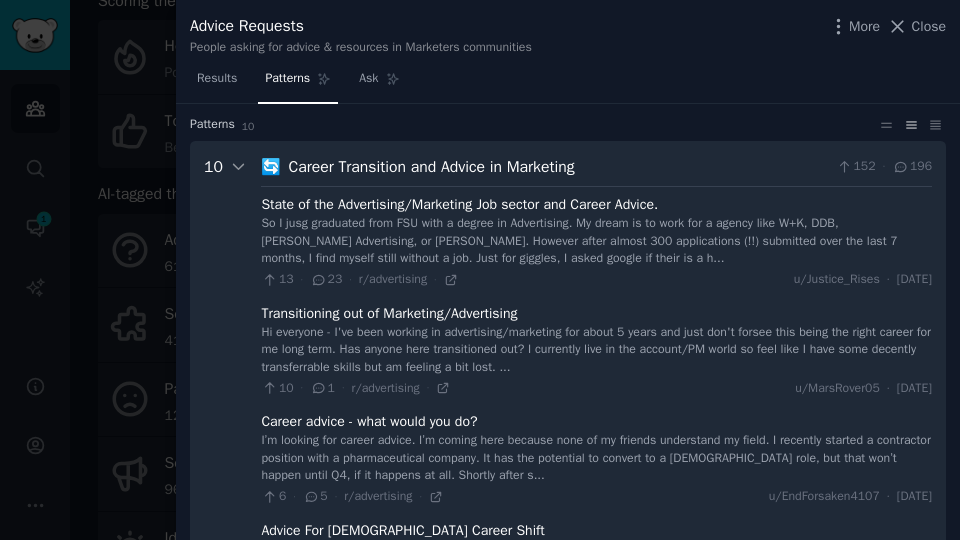 scroll, scrollTop: 0, scrollLeft: 0, axis: both 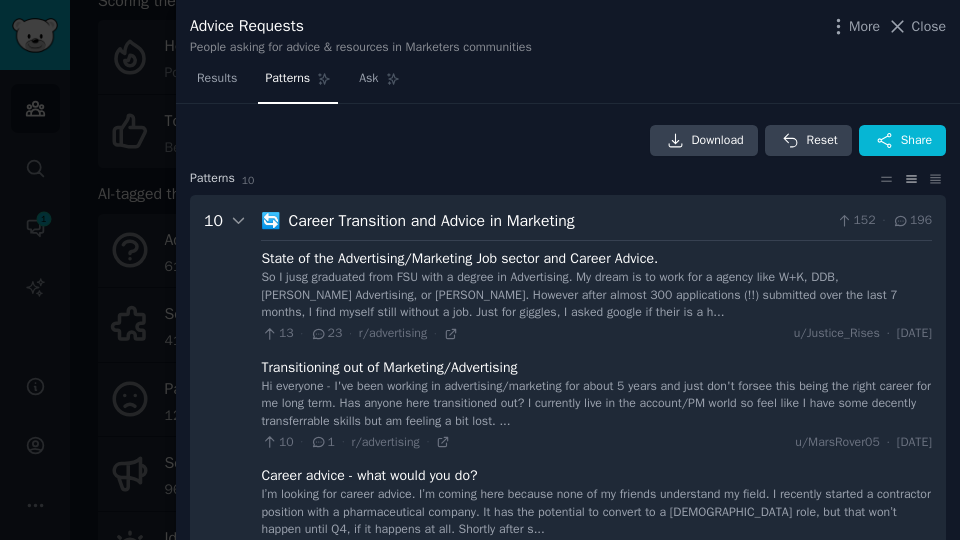 click on "Career Transition and Advice in Marketing" at bounding box center (558, 221) 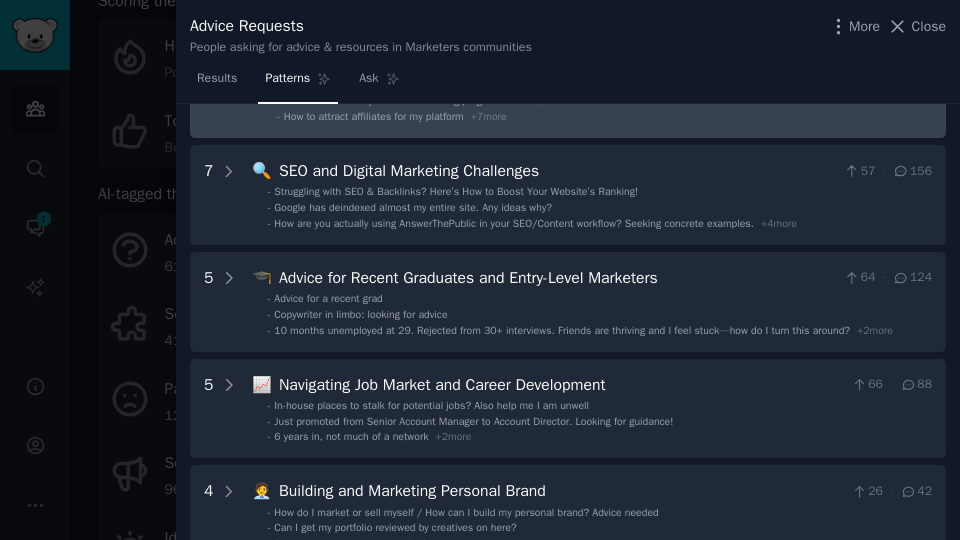scroll, scrollTop: 265, scrollLeft: 0, axis: vertical 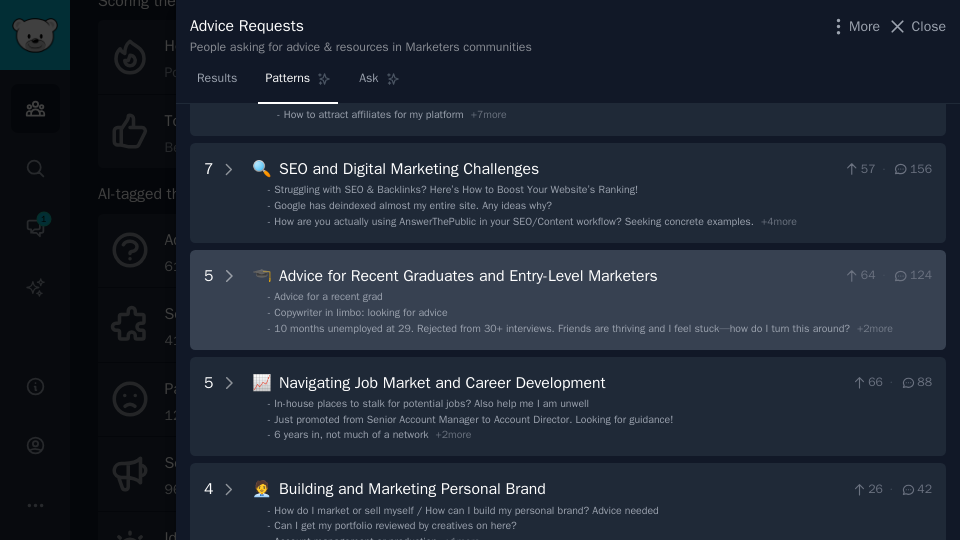 click on "Advice for Recent Graduates and Entry-Level Marketers" at bounding box center (557, 276) 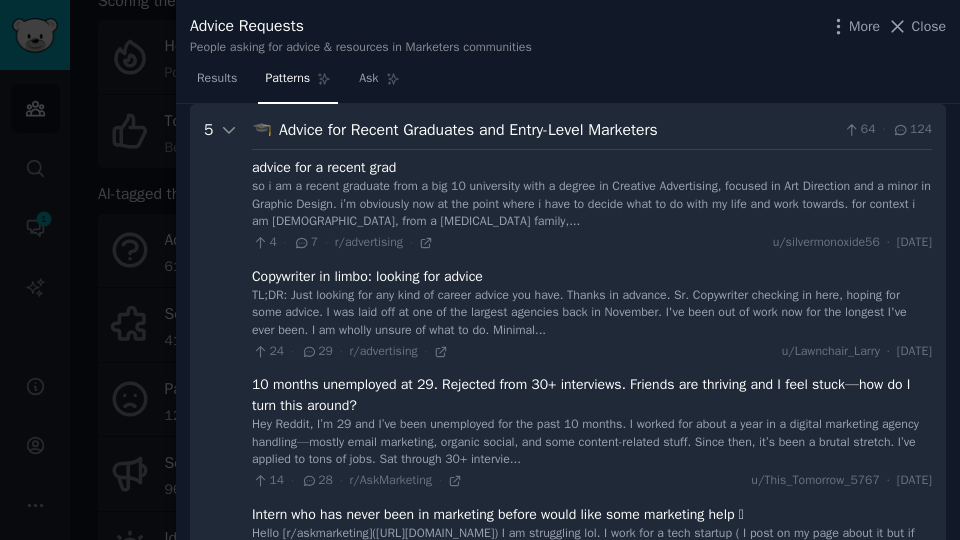 scroll, scrollTop: 400, scrollLeft: 0, axis: vertical 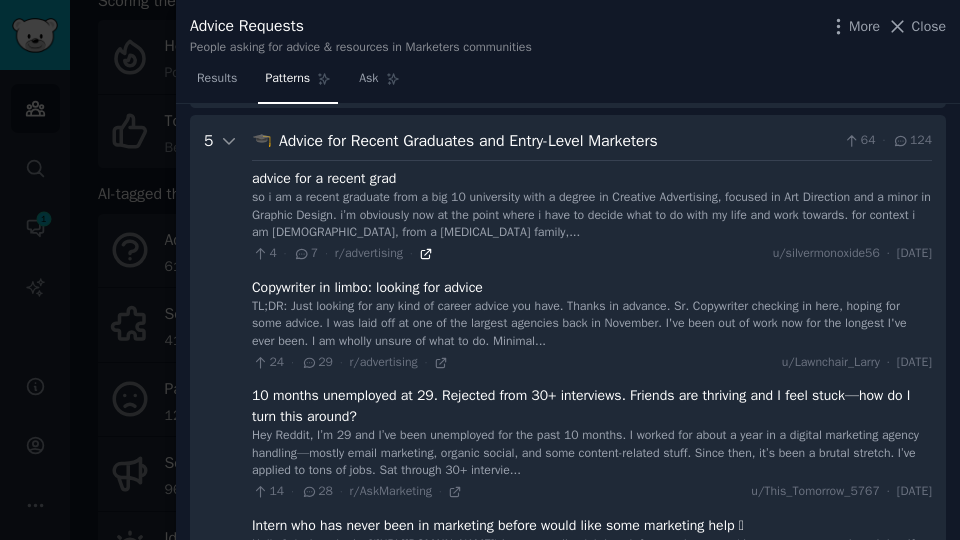 click 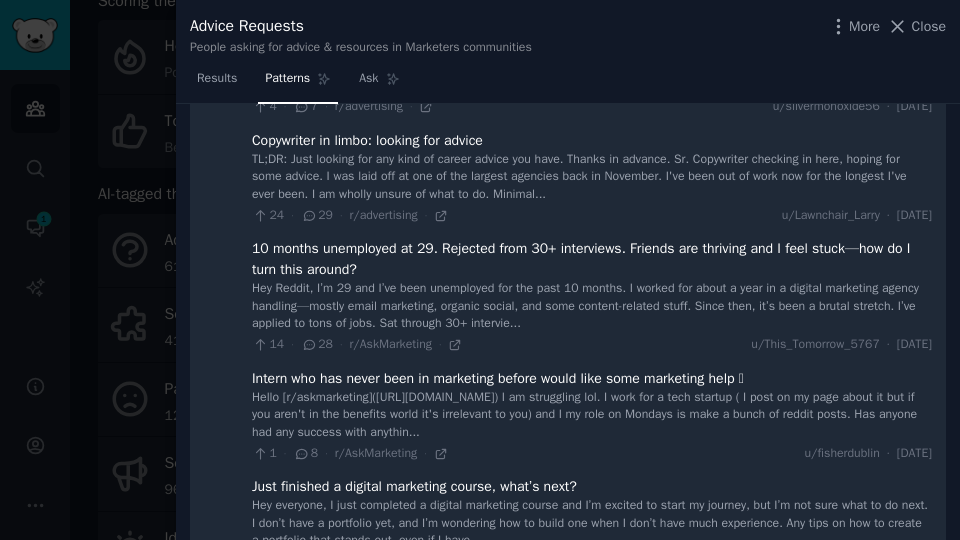 scroll, scrollTop: 548, scrollLeft: 0, axis: vertical 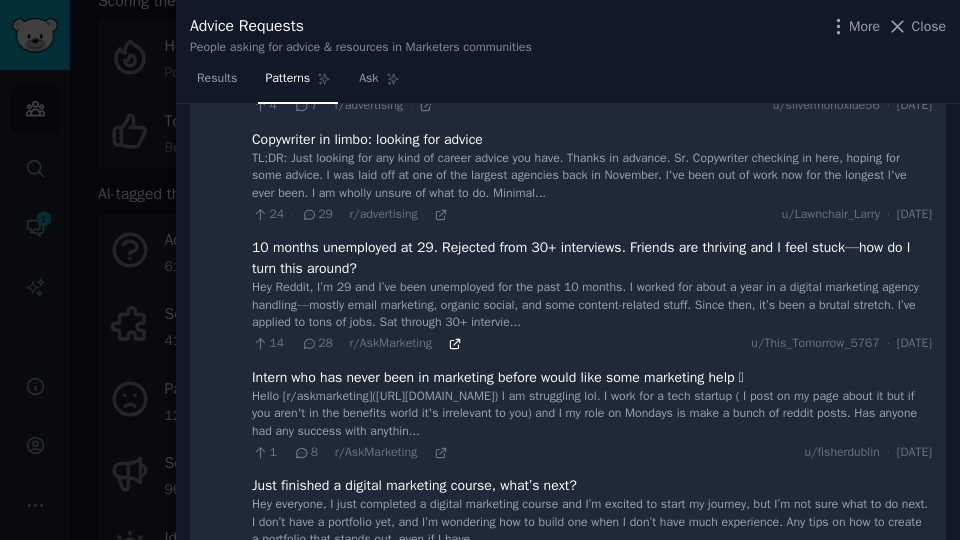 click 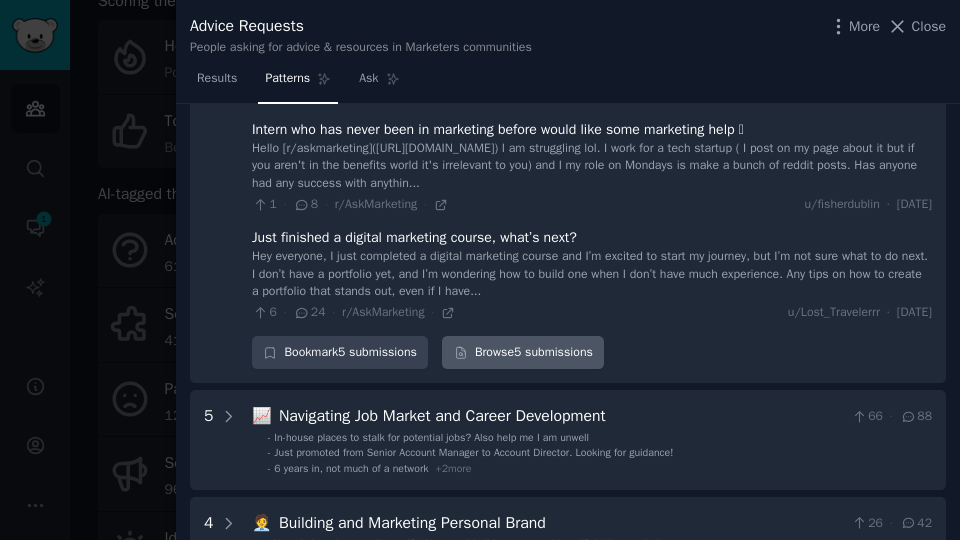 scroll, scrollTop: 798, scrollLeft: 0, axis: vertical 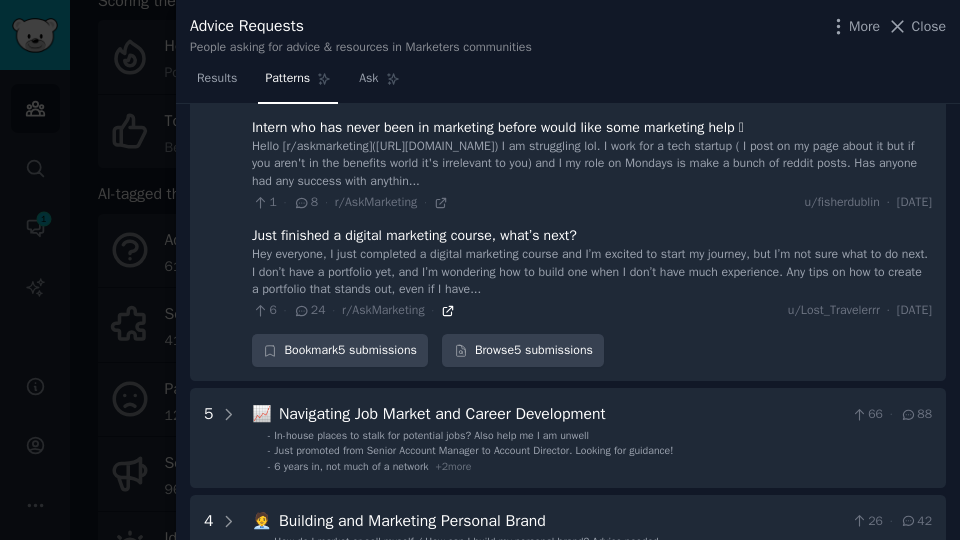 click 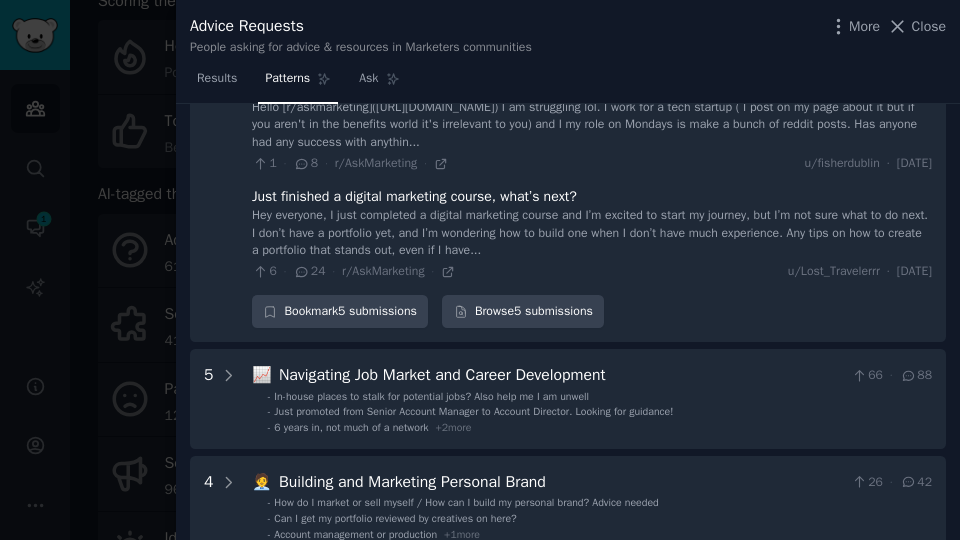 scroll, scrollTop: 838, scrollLeft: 0, axis: vertical 